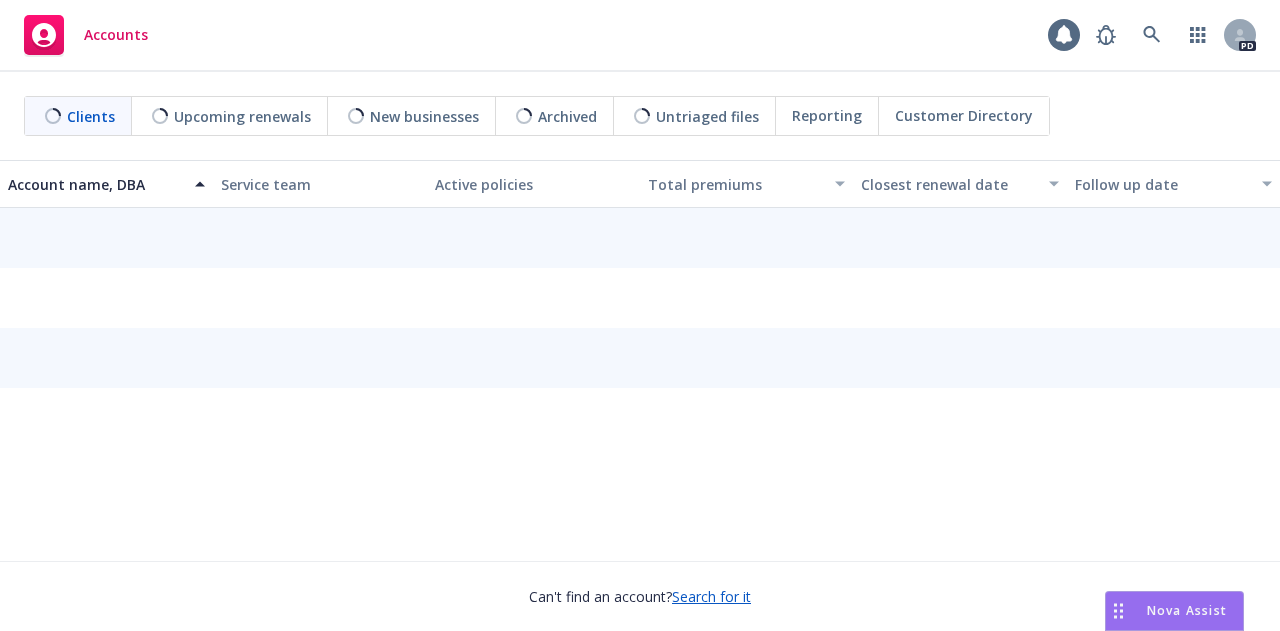 scroll, scrollTop: 0, scrollLeft: 0, axis: both 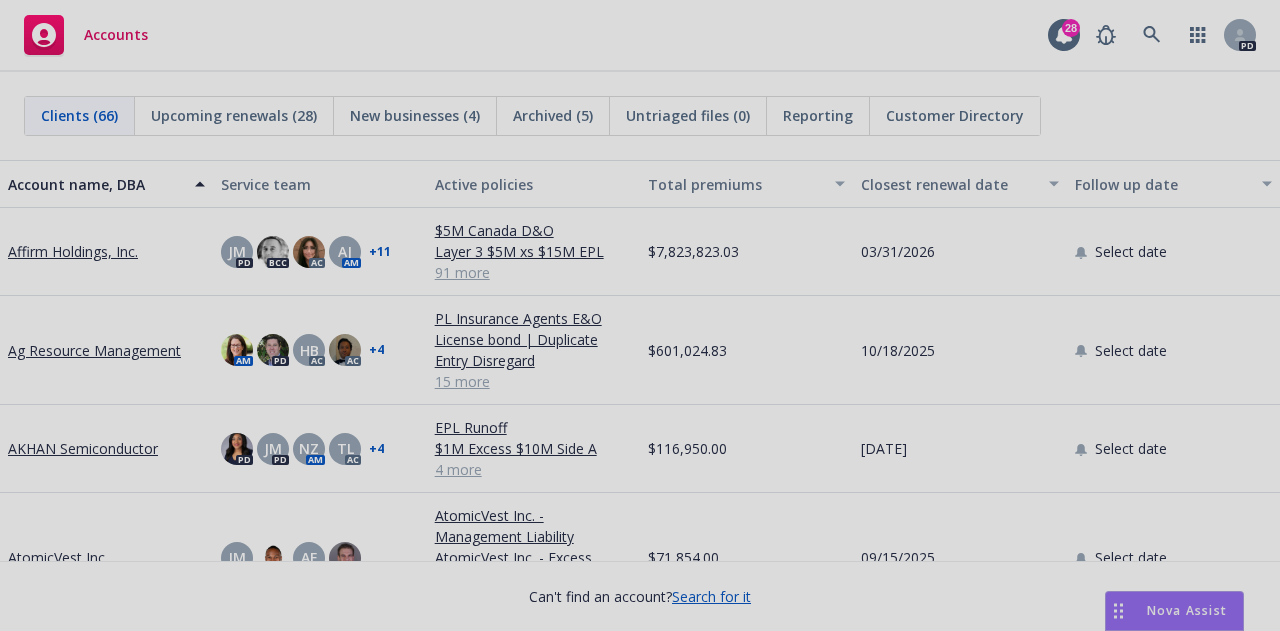 click at bounding box center (640, 315) 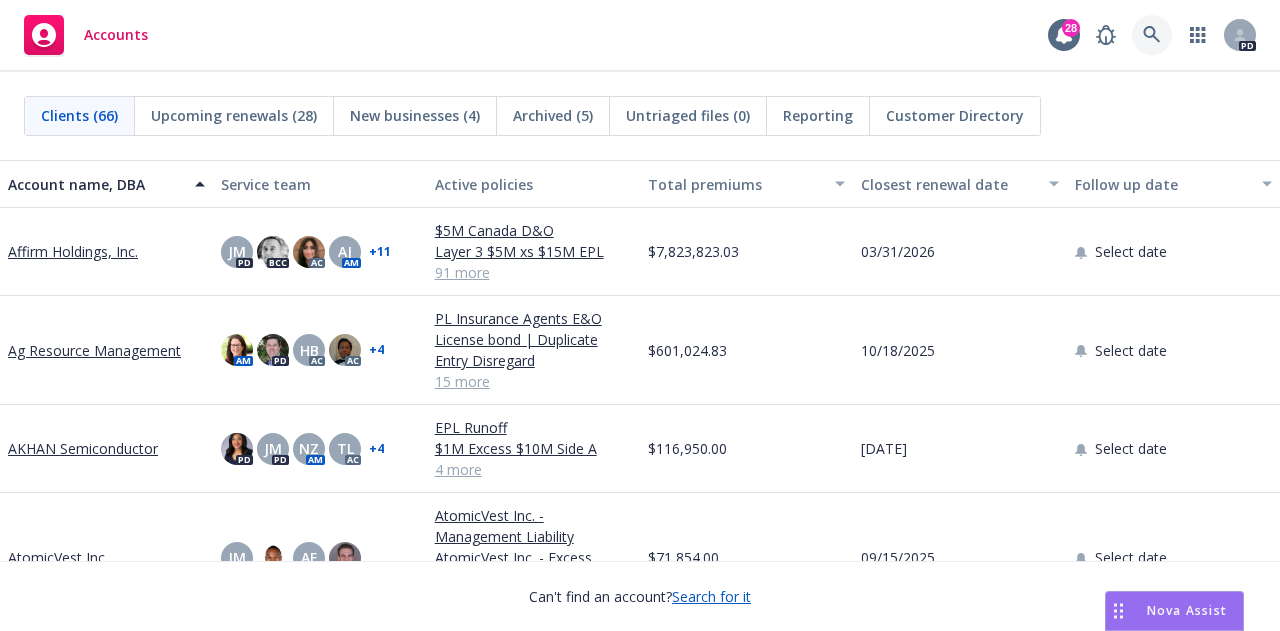 click 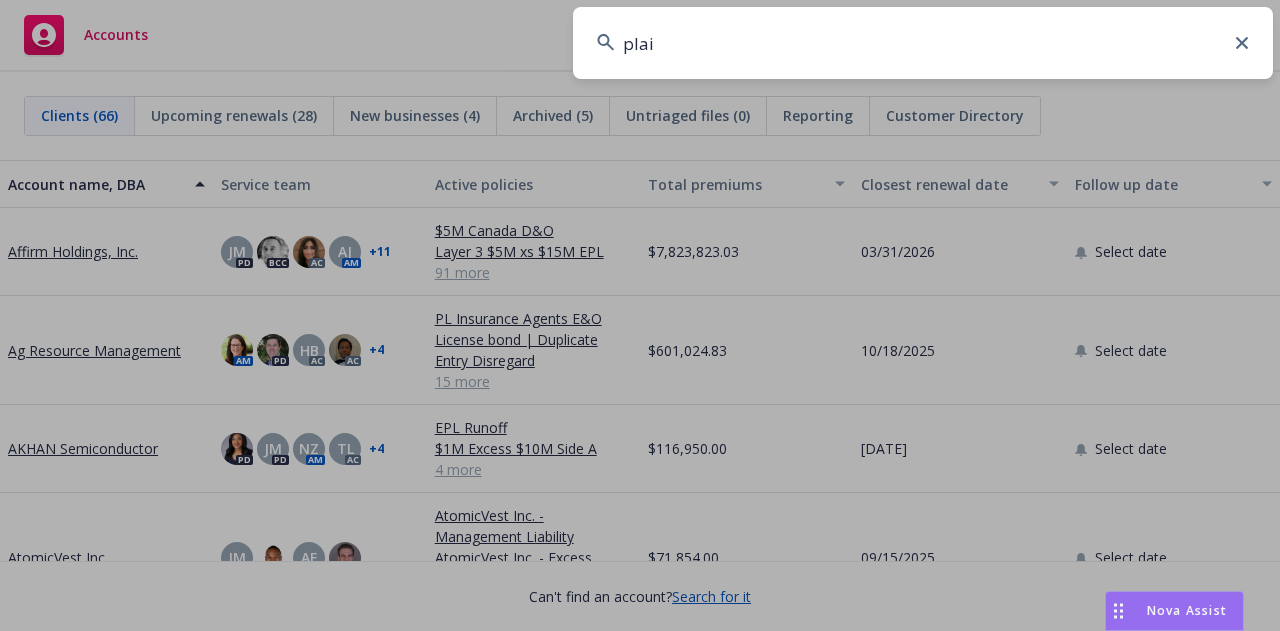 type on "plaid" 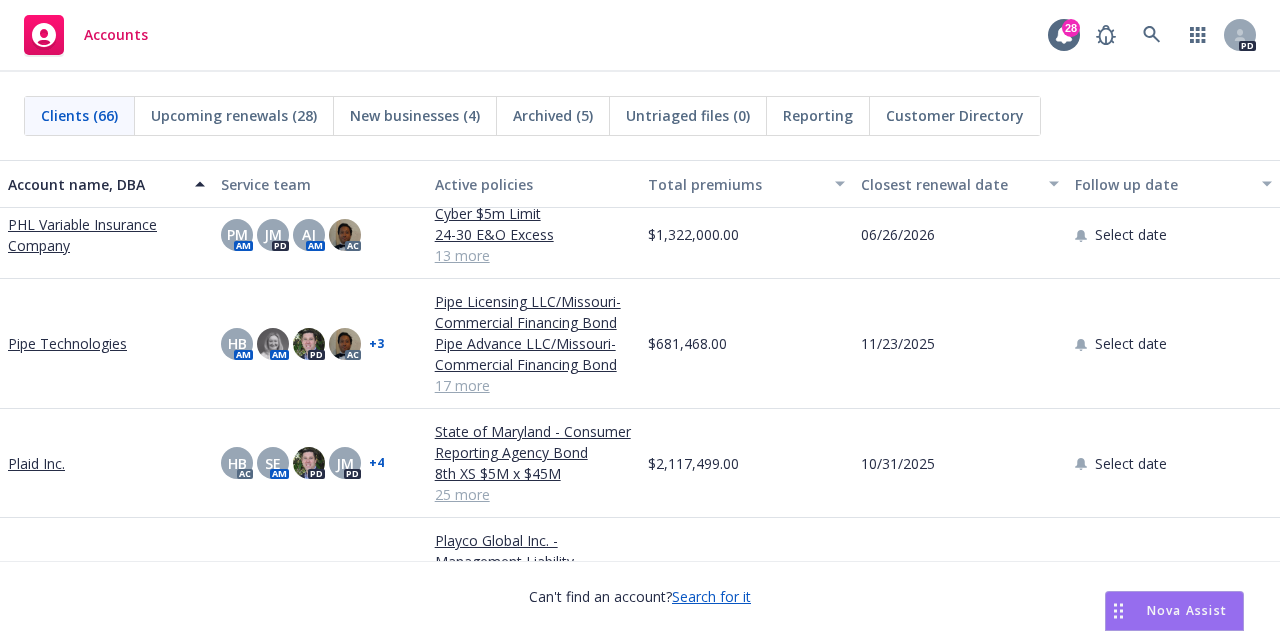 scroll, scrollTop: 3307, scrollLeft: 0, axis: vertical 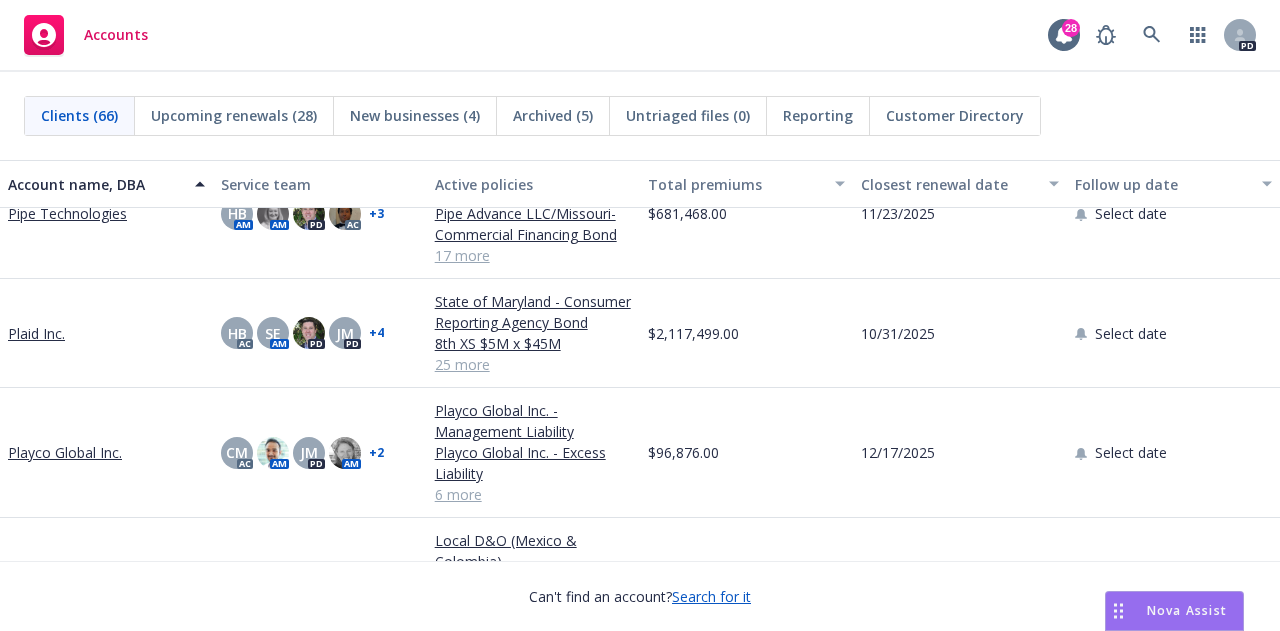 click on "Plaid Inc." at bounding box center (36, 333) 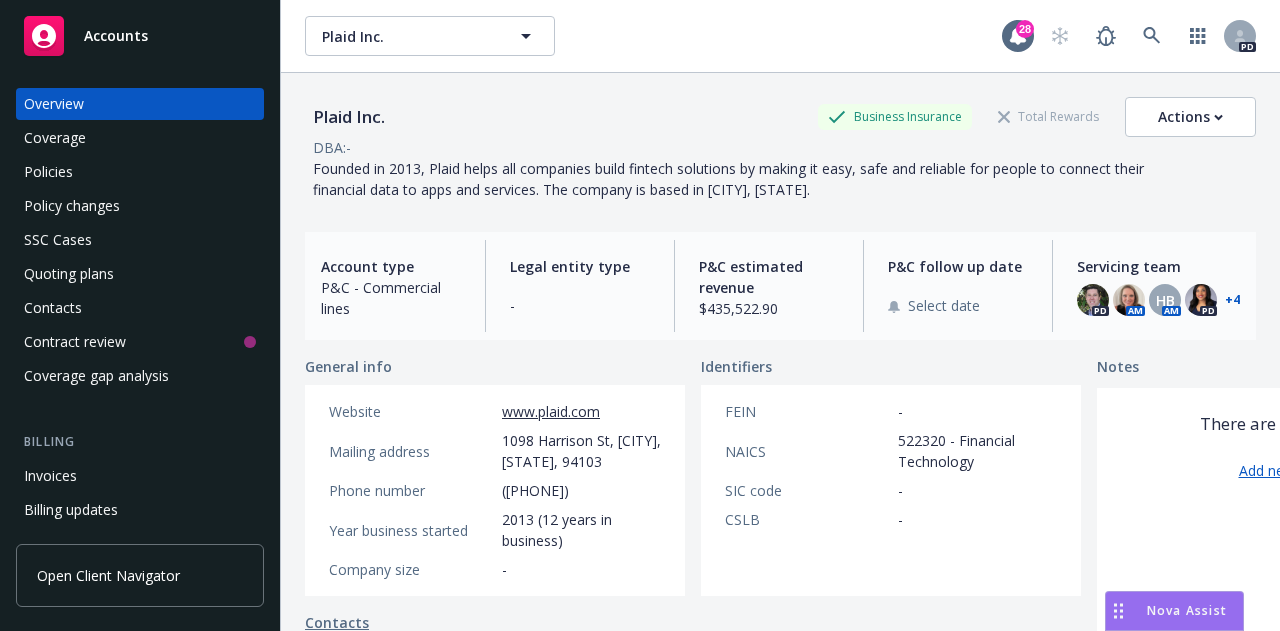 click on "Policies" at bounding box center (140, 172) 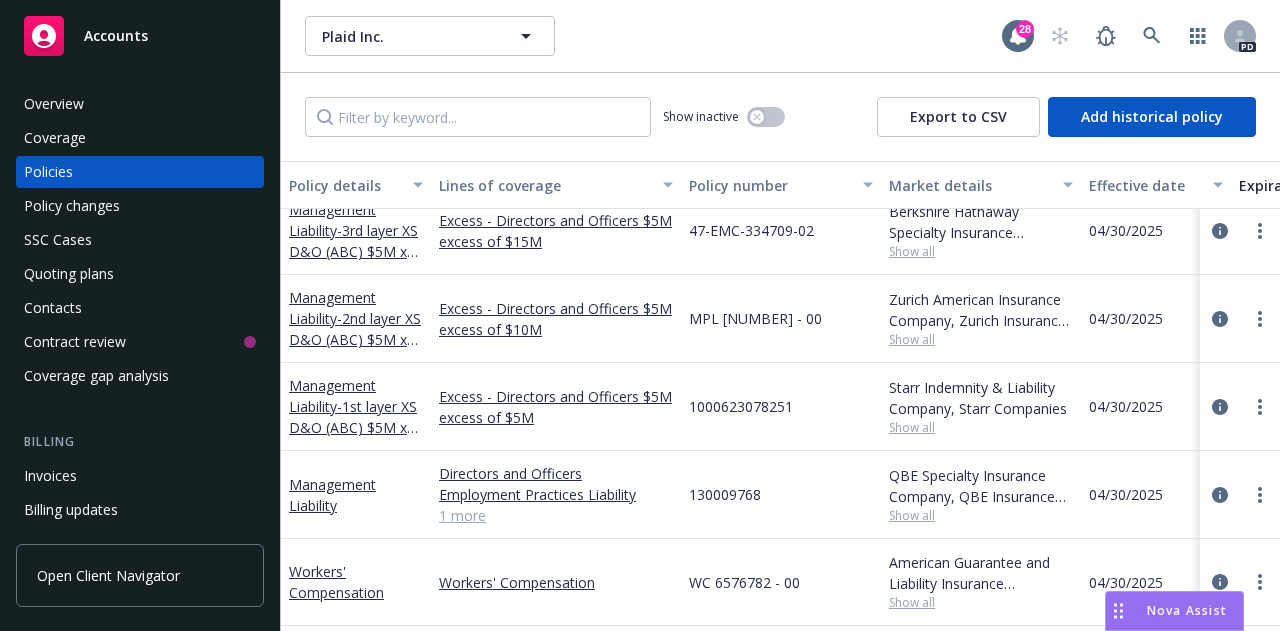 scroll, scrollTop: 1162, scrollLeft: 0, axis: vertical 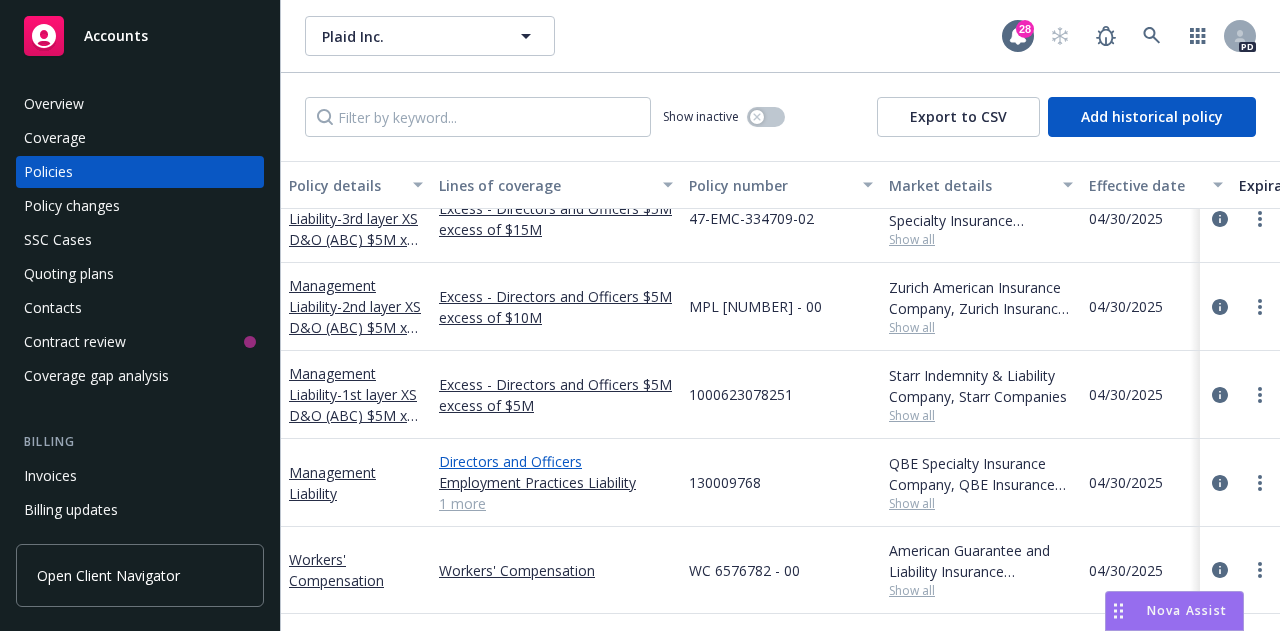 click on "Directors and Officers" at bounding box center [556, 461] 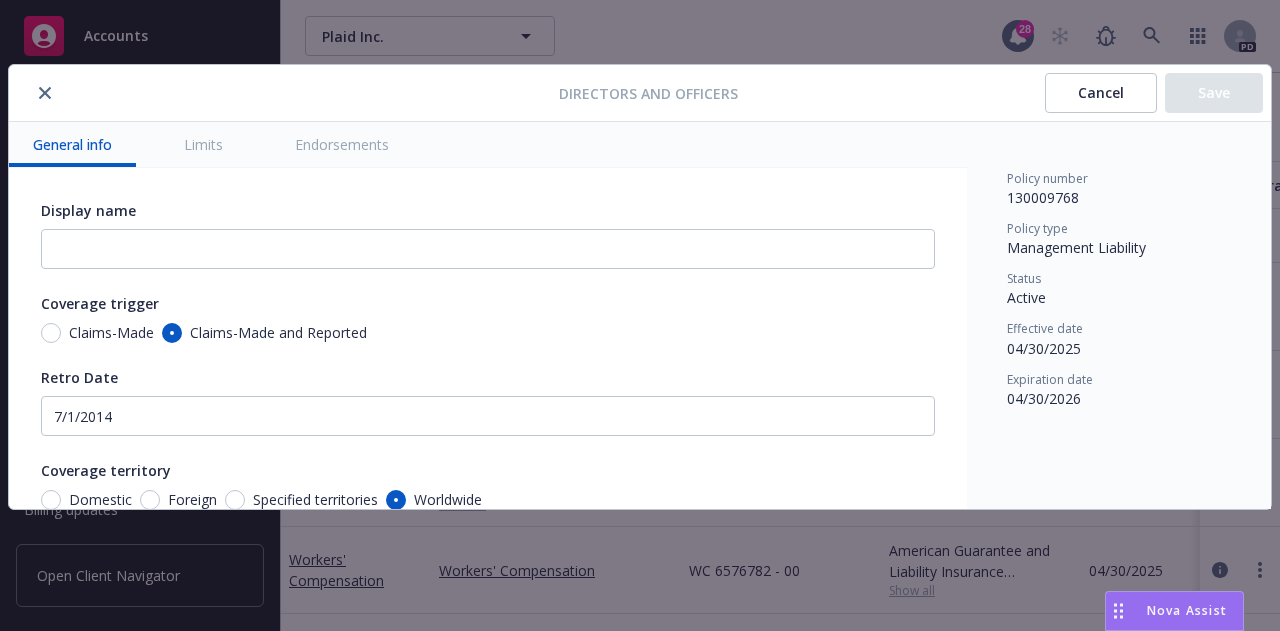 click on "Cancel" at bounding box center (1101, 93) 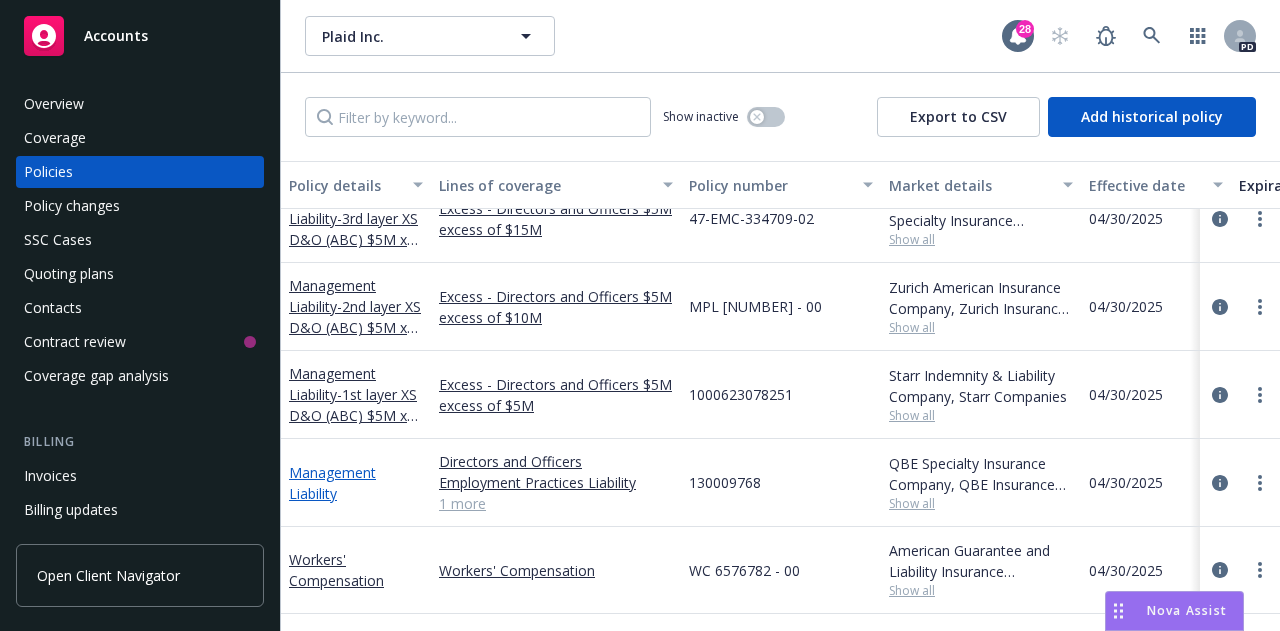 click on "Management Liability" at bounding box center [332, 483] 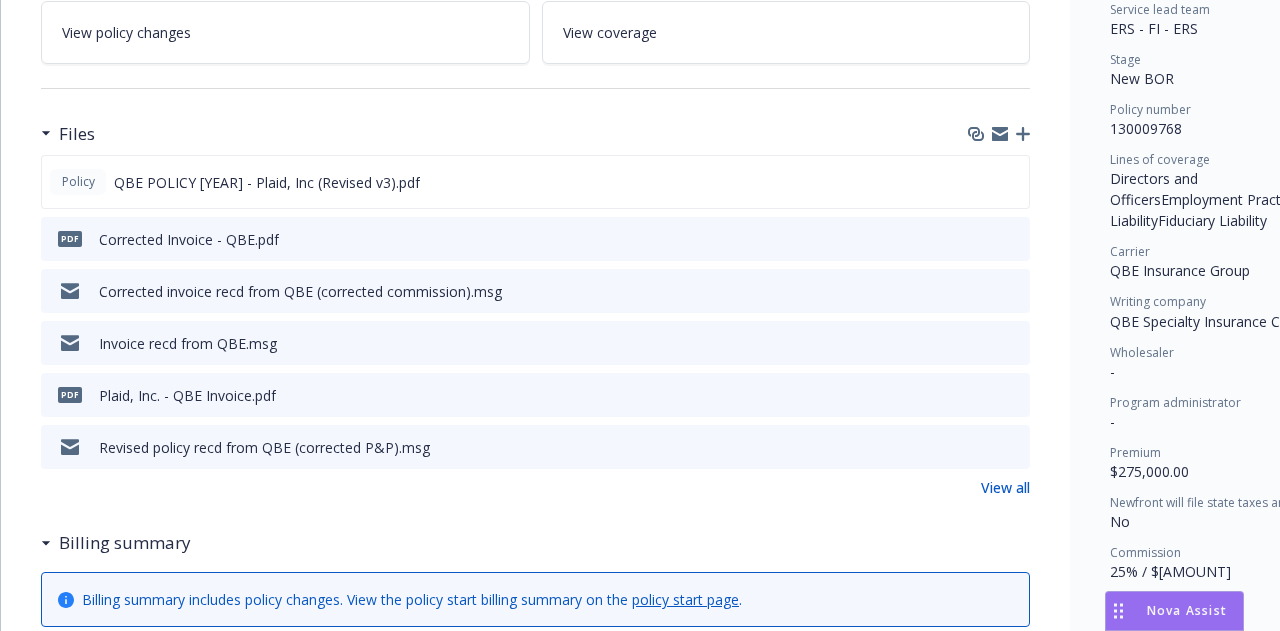 scroll, scrollTop: 473, scrollLeft: 0, axis: vertical 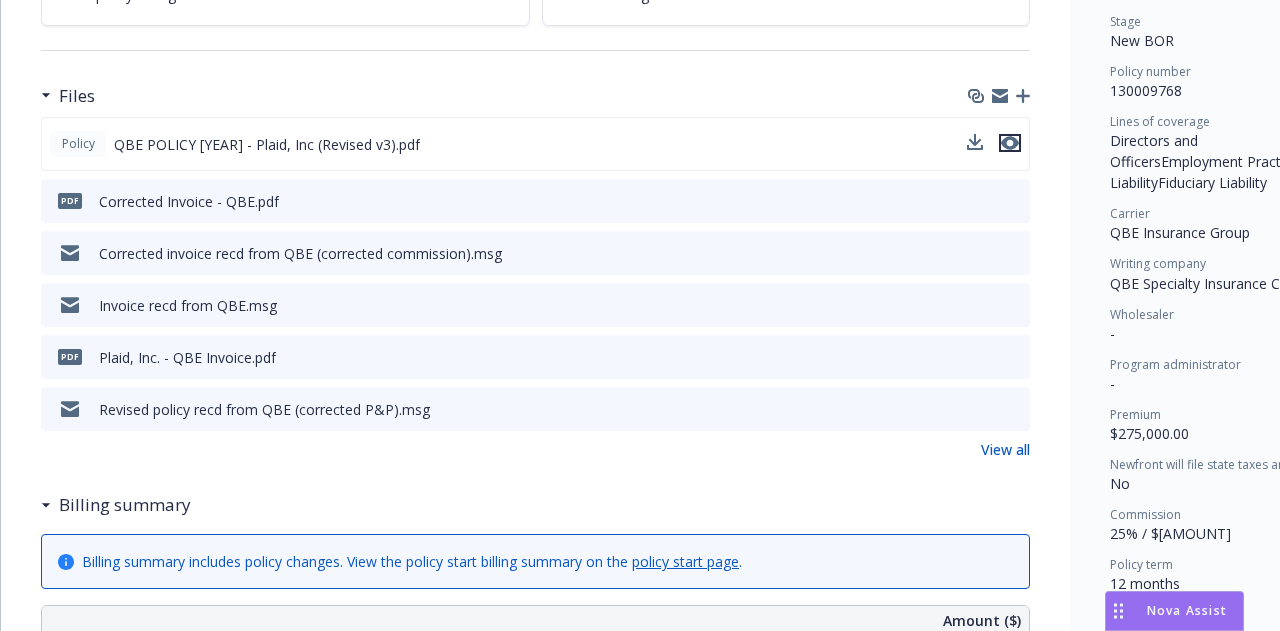 click 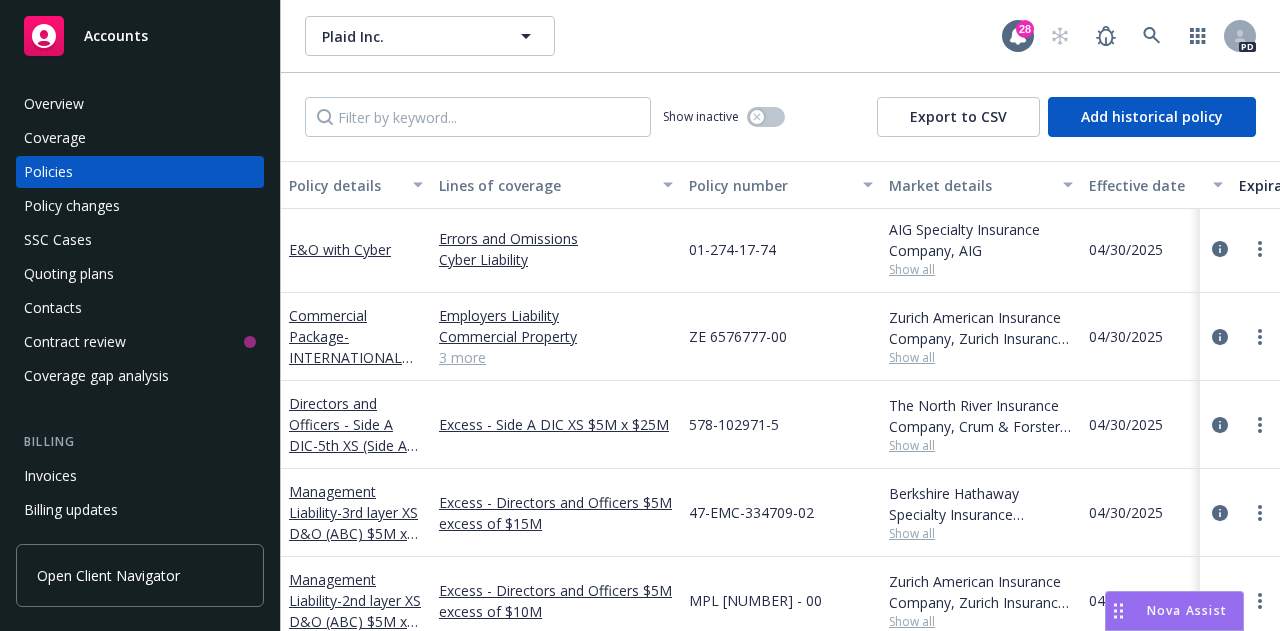 scroll, scrollTop: 822, scrollLeft: 0, axis: vertical 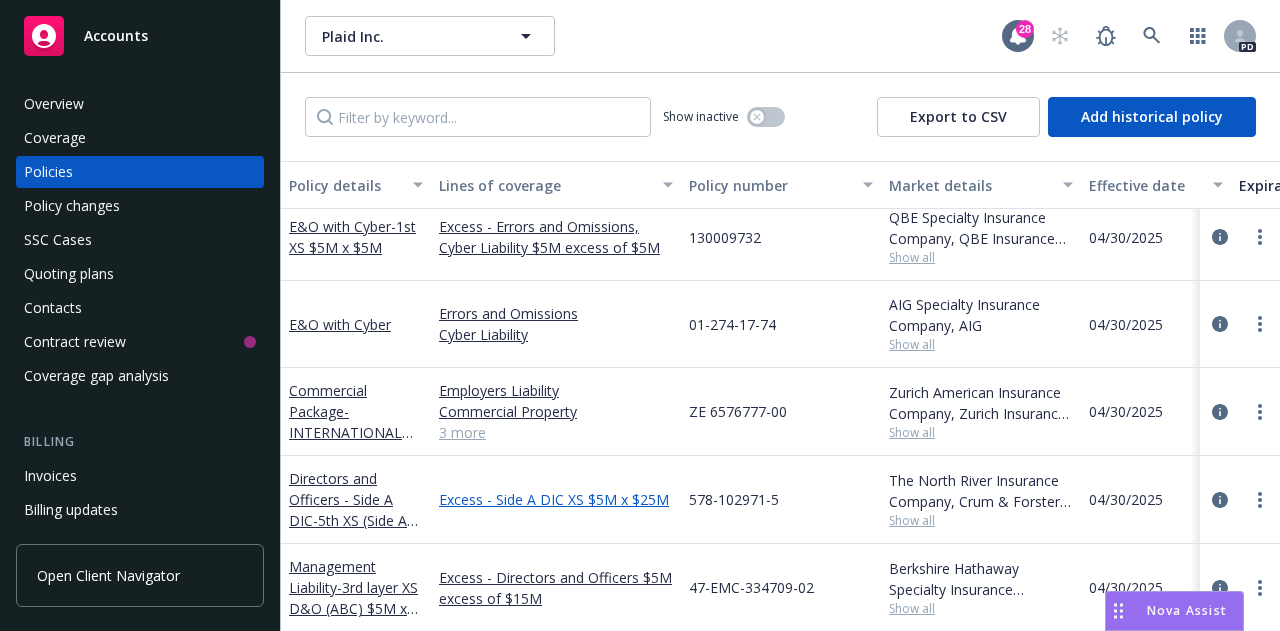 click on "Excess - Side A DIC XS $5M x $25M" at bounding box center (556, 499) 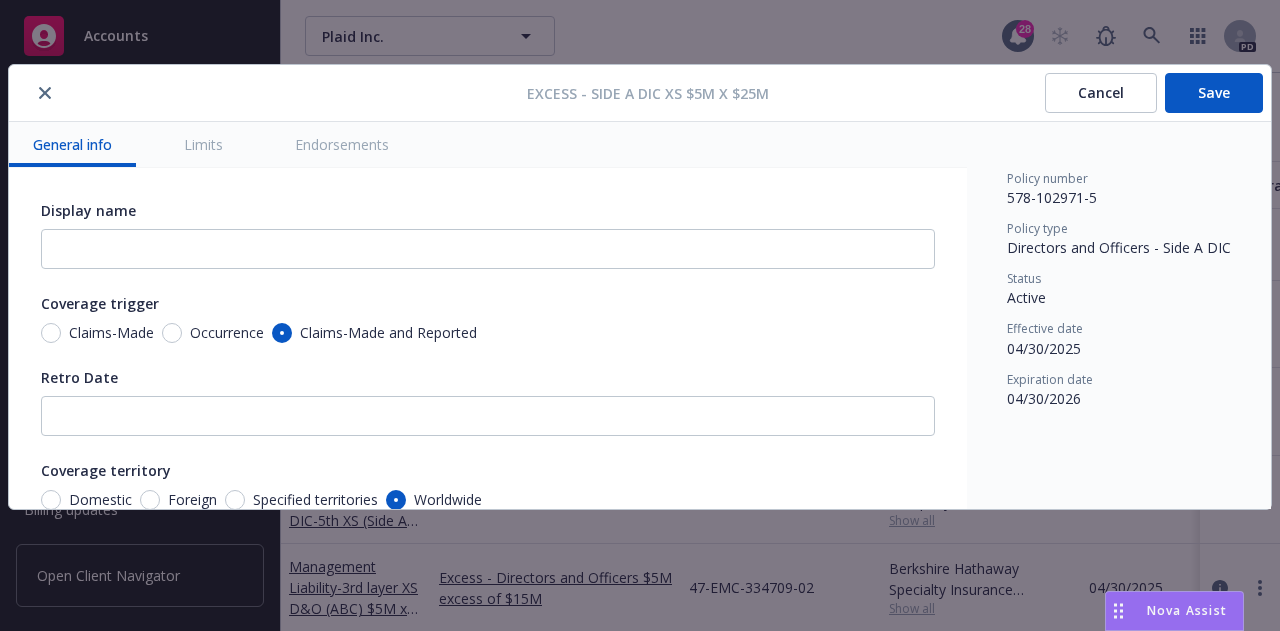 click on "Cancel" at bounding box center [1101, 93] 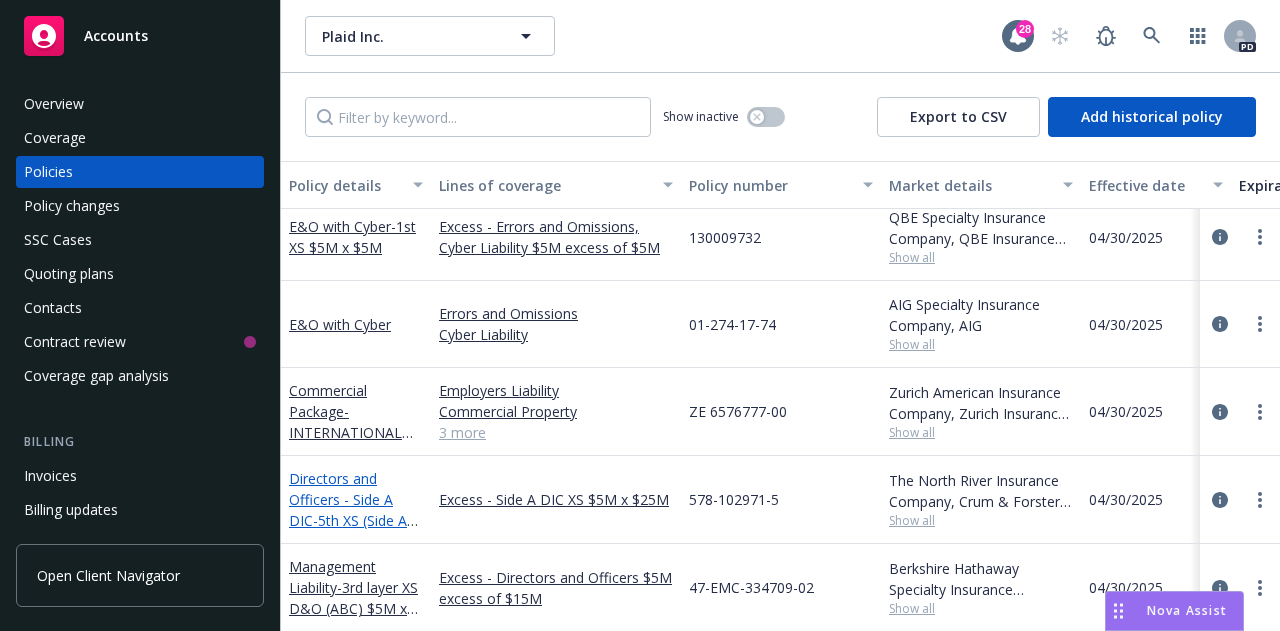 click on "Directors and Officers - Side A DIC - 5th XS (Side A DIC) $5M x $25M" at bounding box center (348, 510) 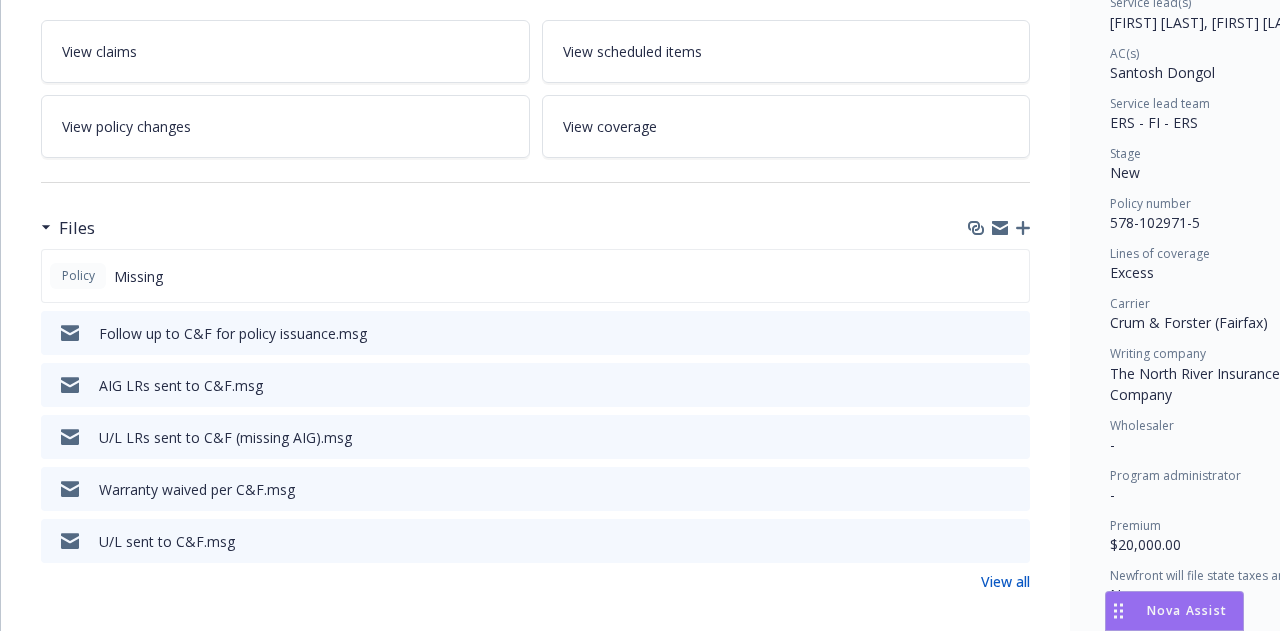 scroll, scrollTop: 344, scrollLeft: 0, axis: vertical 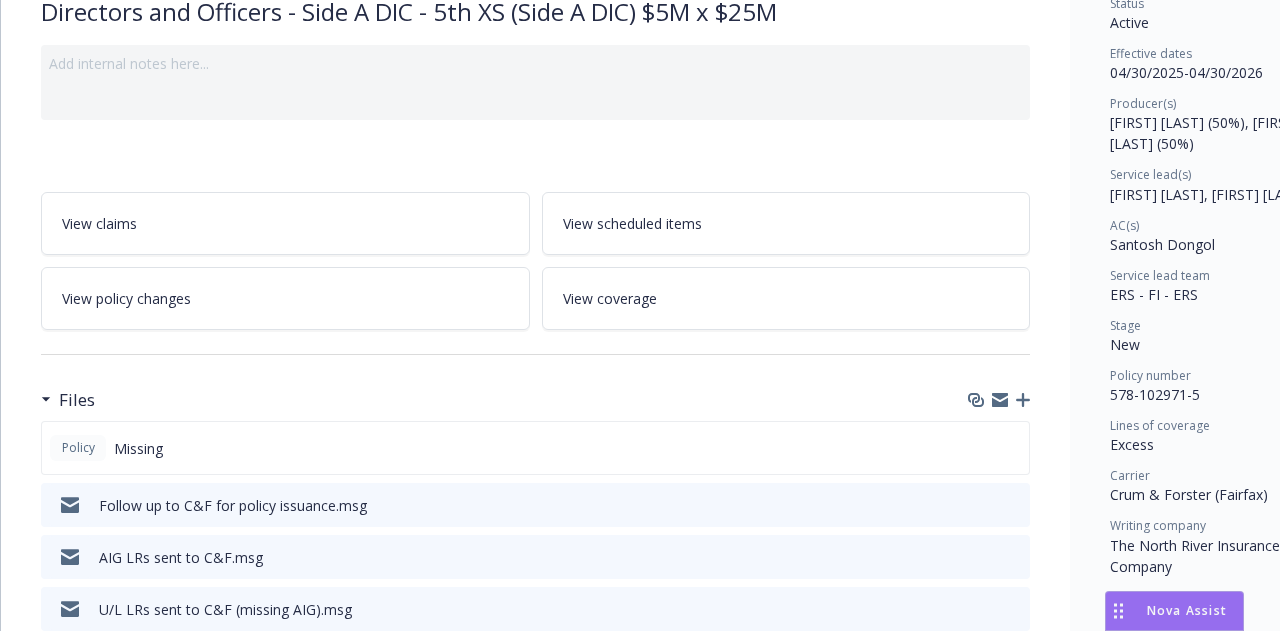 click on "View coverage" at bounding box center [610, 298] 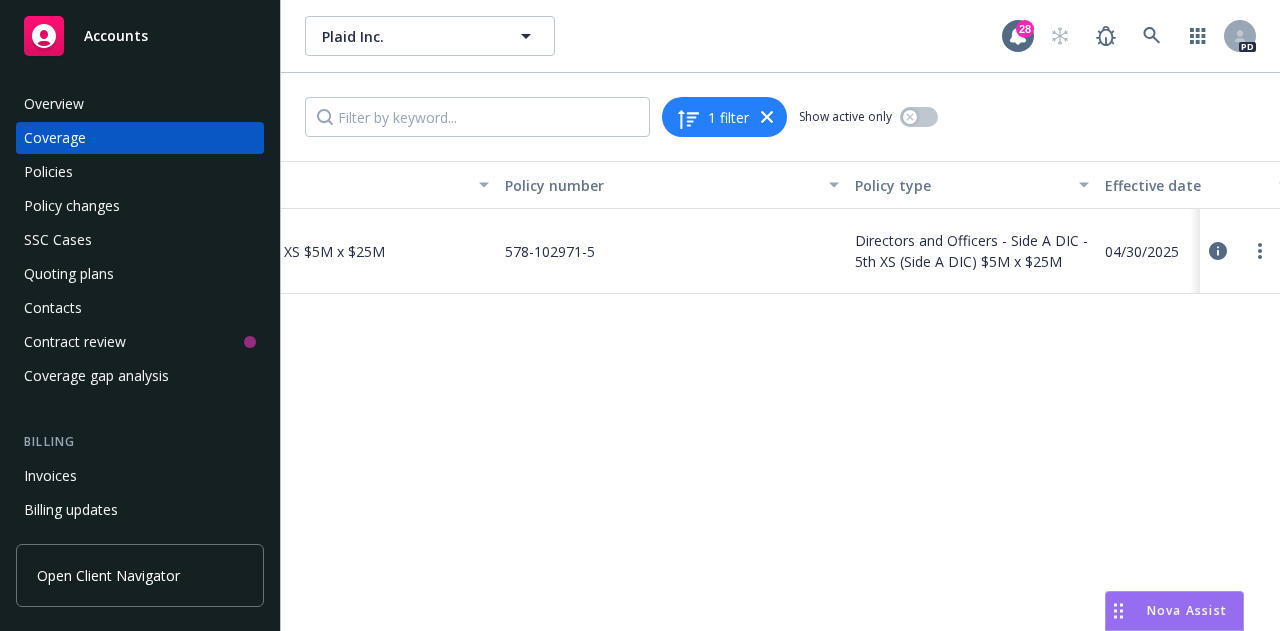 scroll, scrollTop: 0, scrollLeft: 0, axis: both 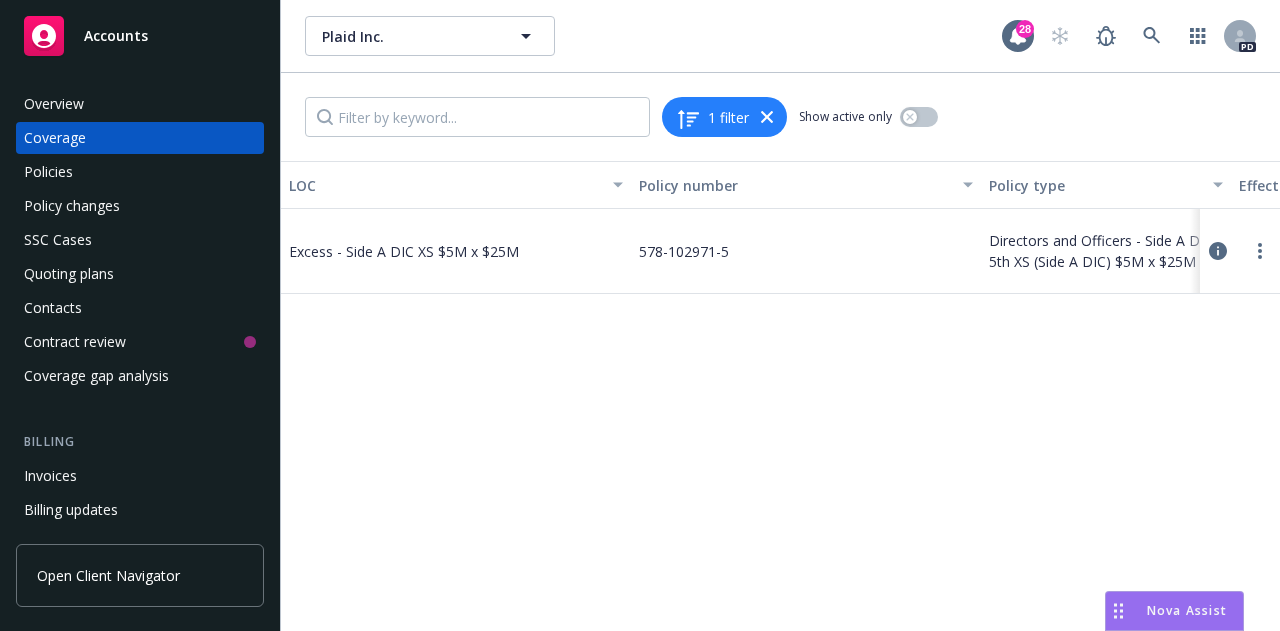 click on "Nova Assist" at bounding box center [1187, 610] 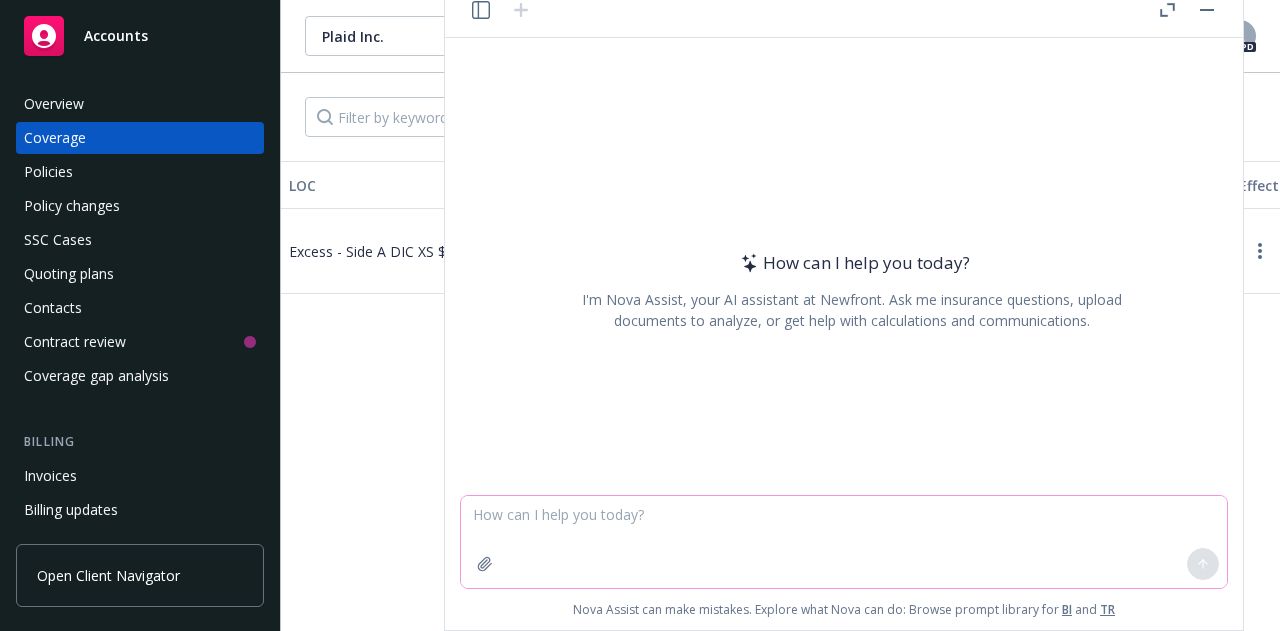 click at bounding box center [844, 542] 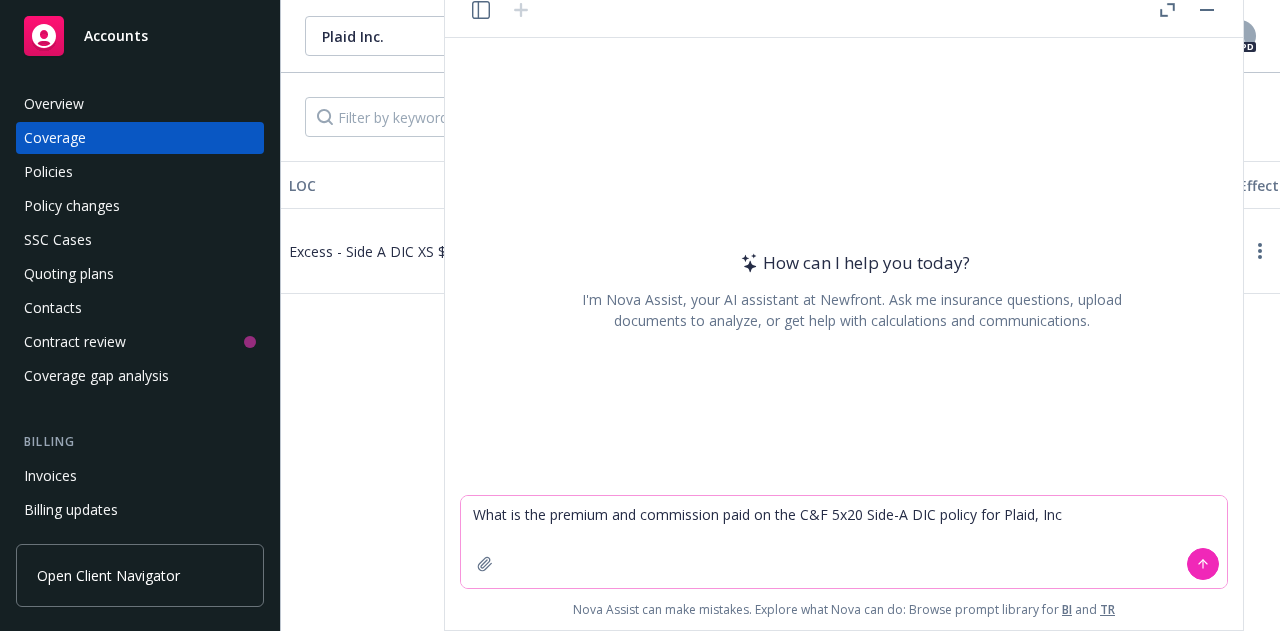 type on "What is the premium and commission paid on the C&F 5x20 Side-A DIC policy for Plaid, Inc." 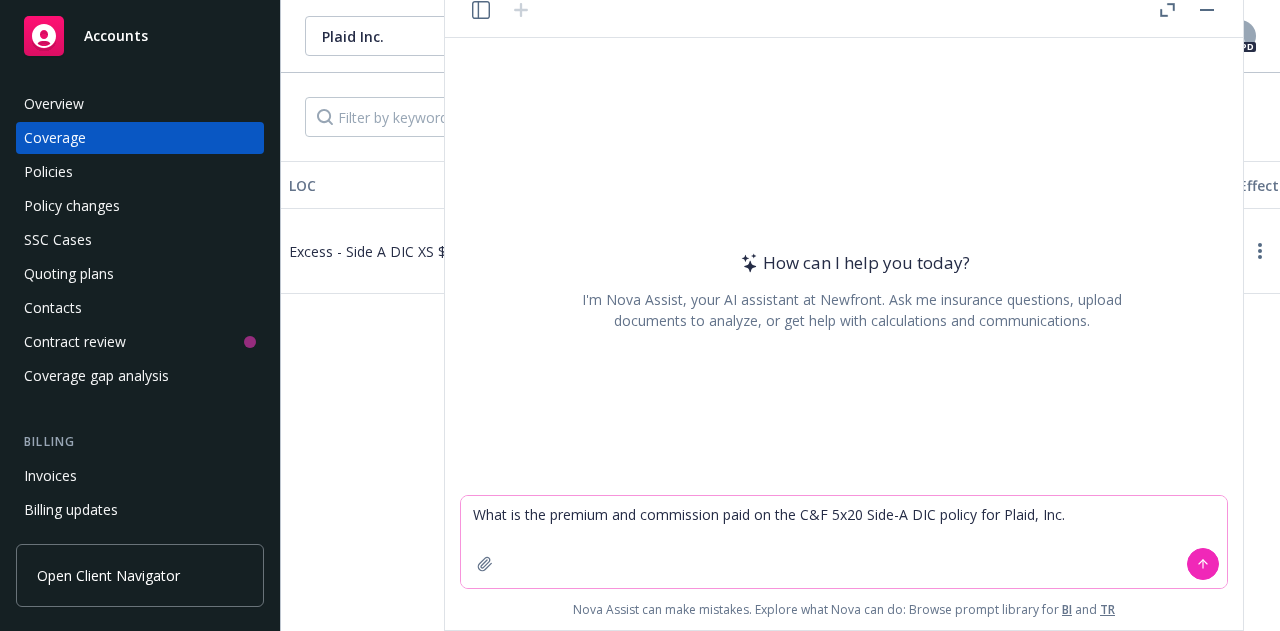 type 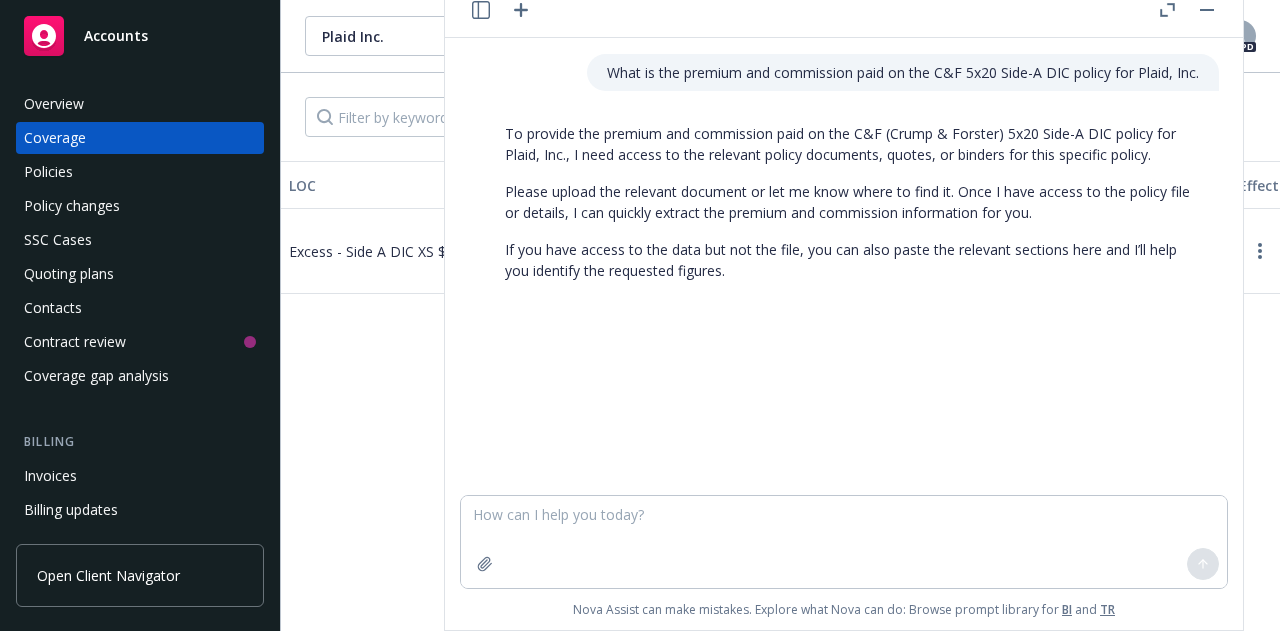 click on "Coverage" at bounding box center [55, 138] 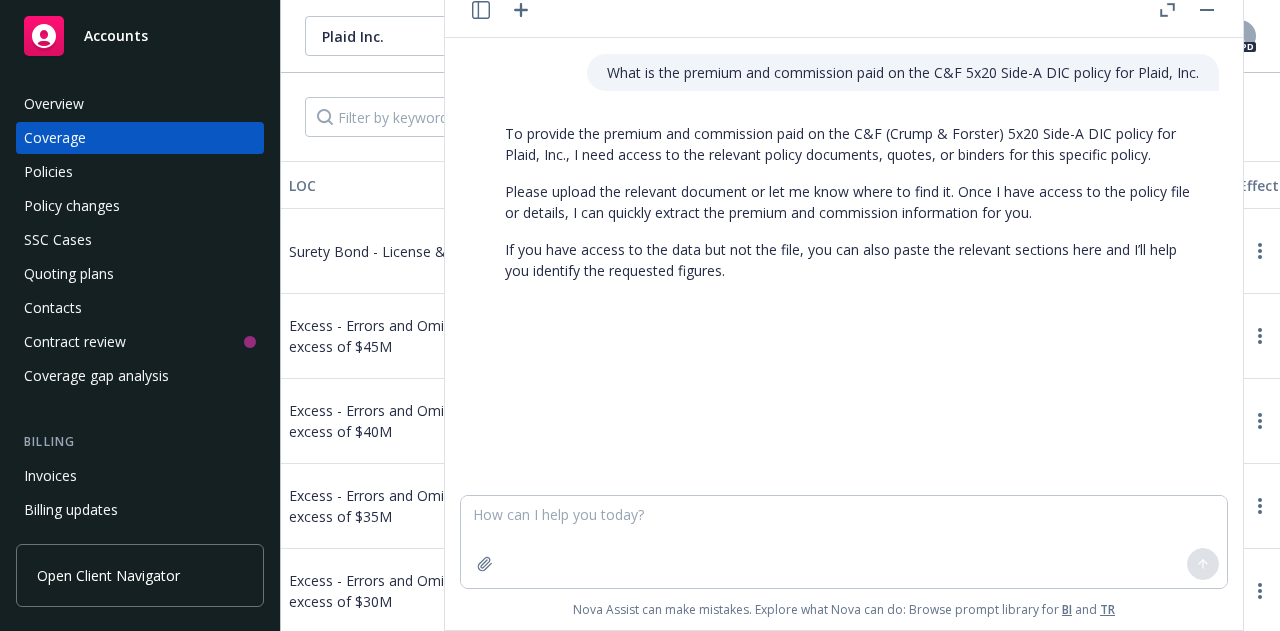 click on "Overview" at bounding box center [54, 104] 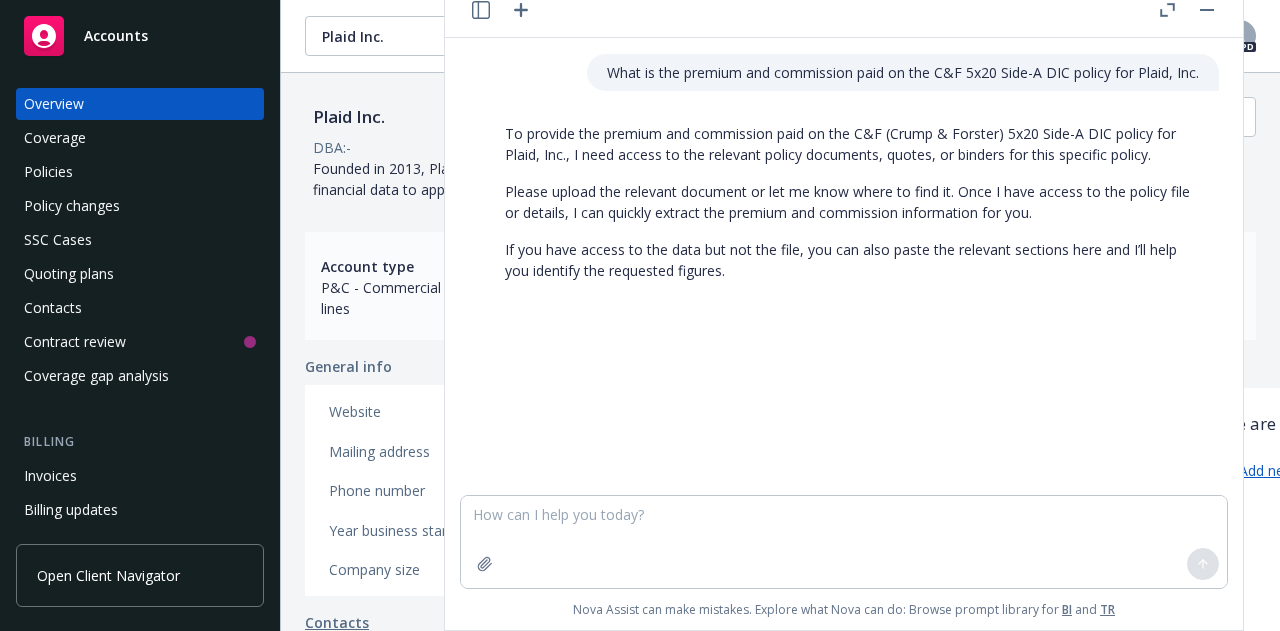 click at bounding box center (1207, 10) 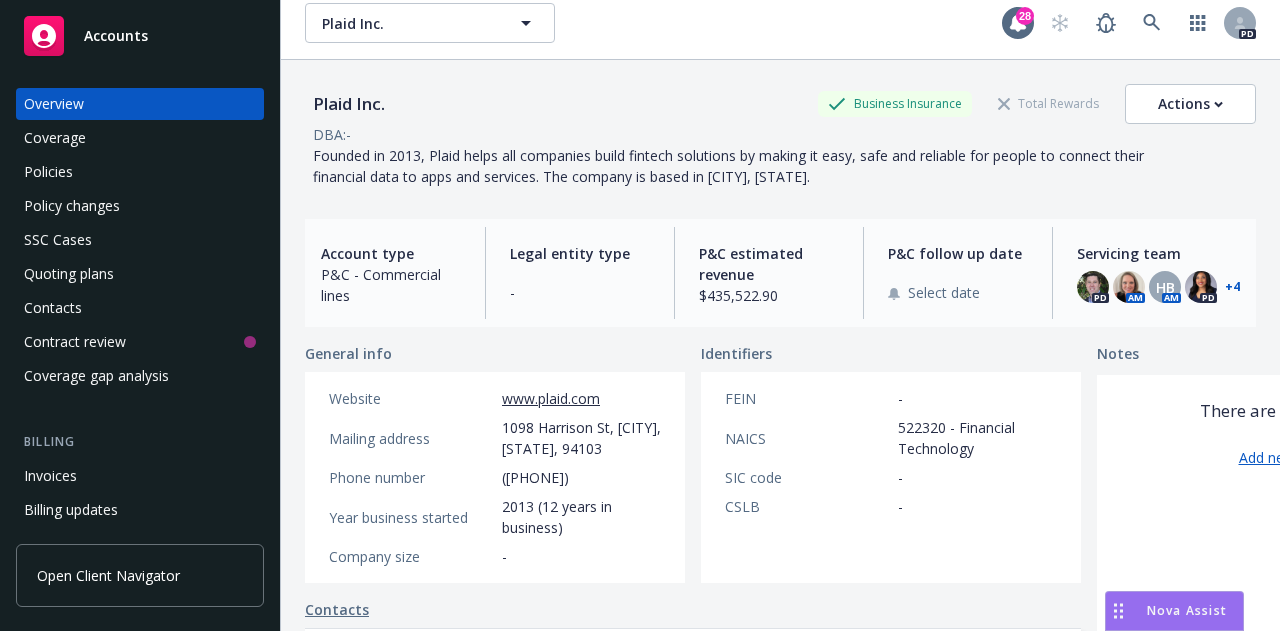 scroll, scrollTop: 11, scrollLeft: 0, axis: vertical 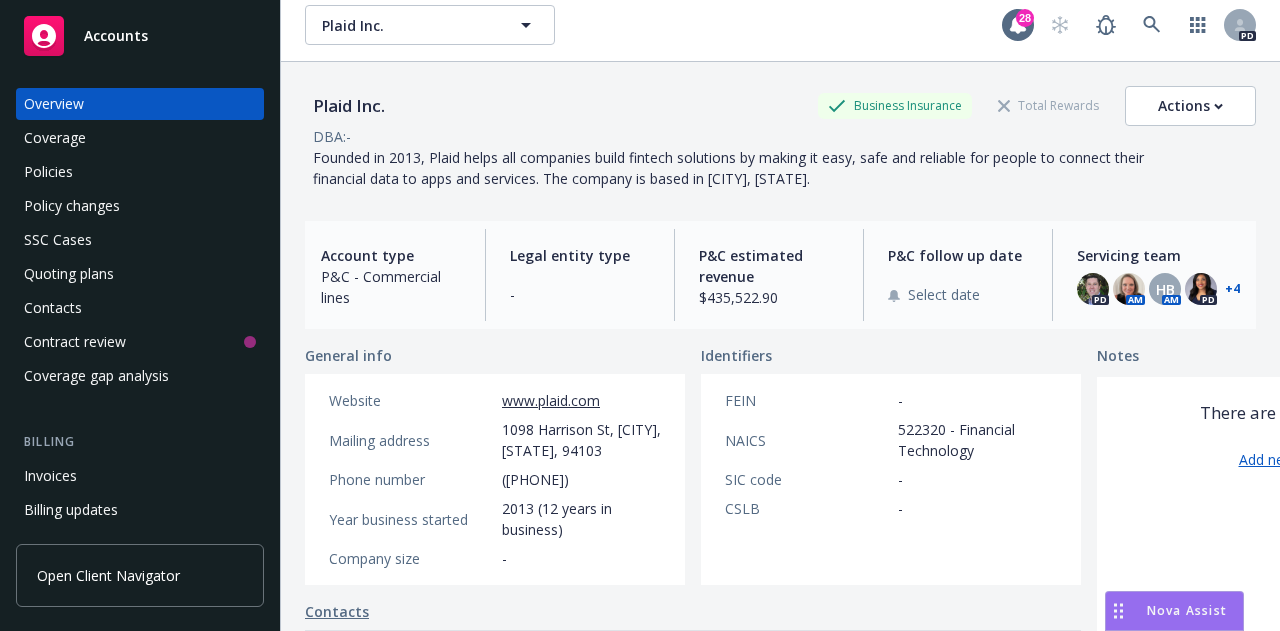 click on "Nova Assist" at bounding box center (1187, 610) 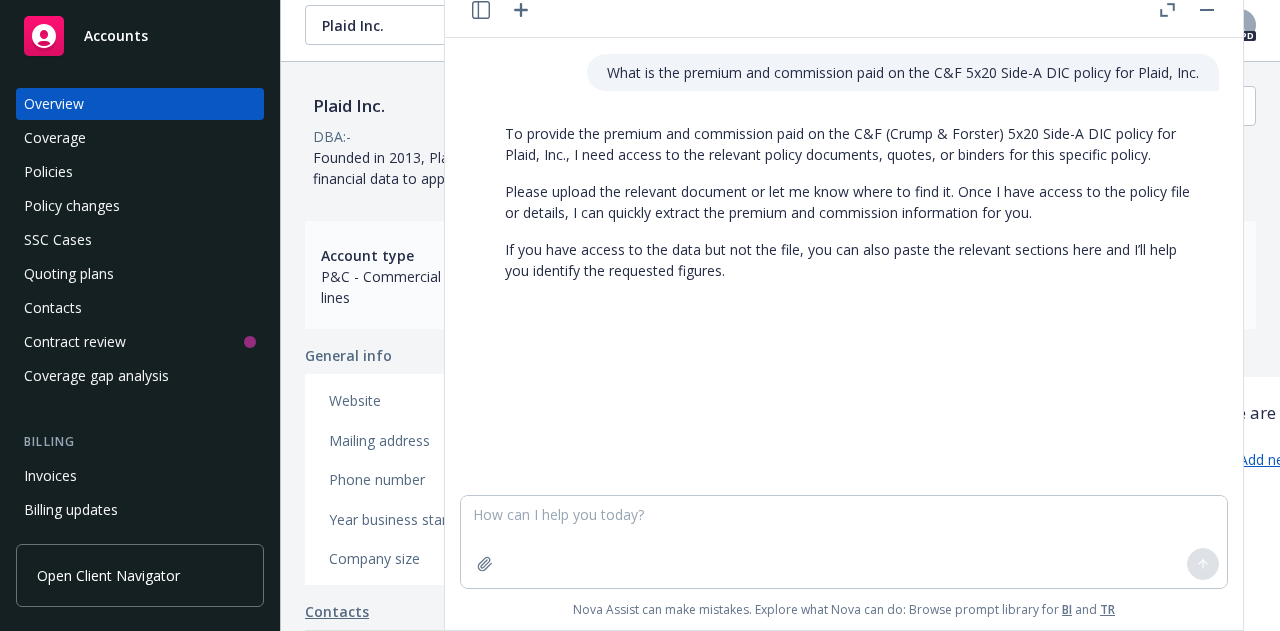 type 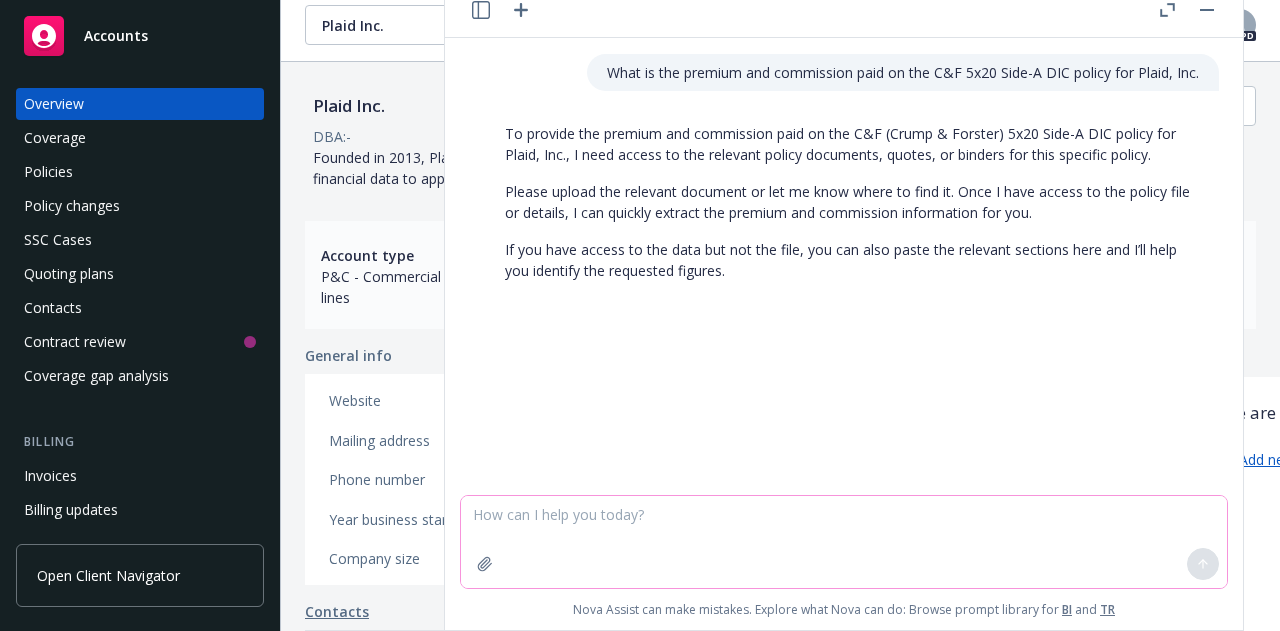 click at bounding box center (844, 542) 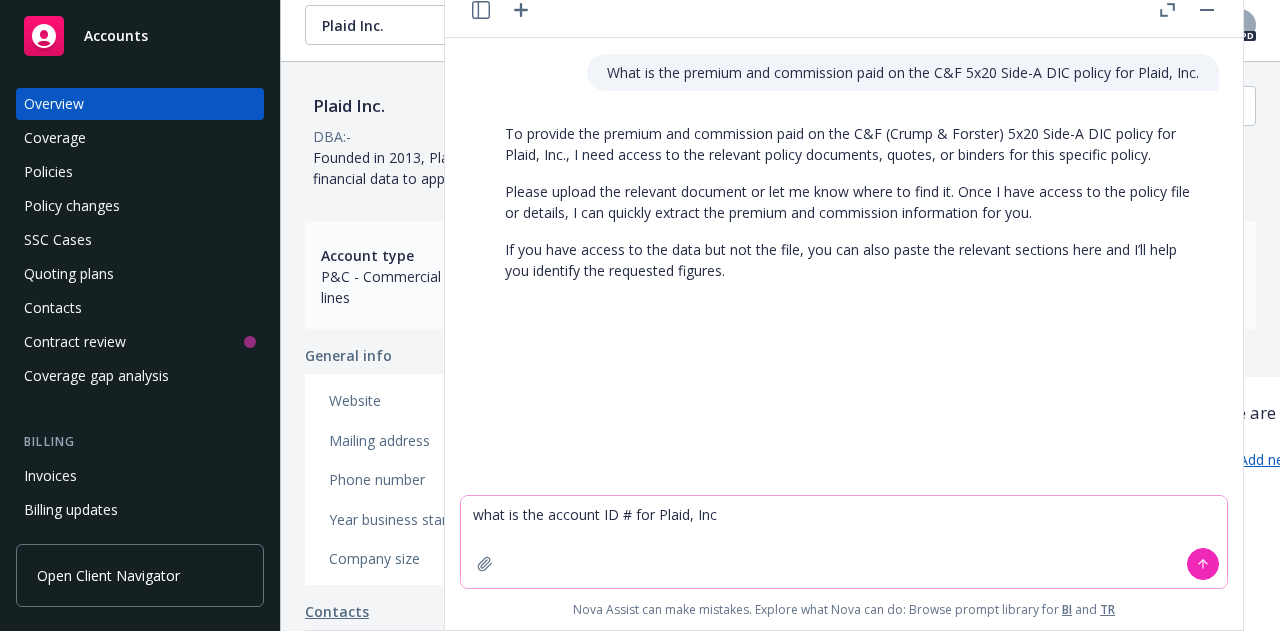 type on "what is the account ID # for Plaid, Inc." 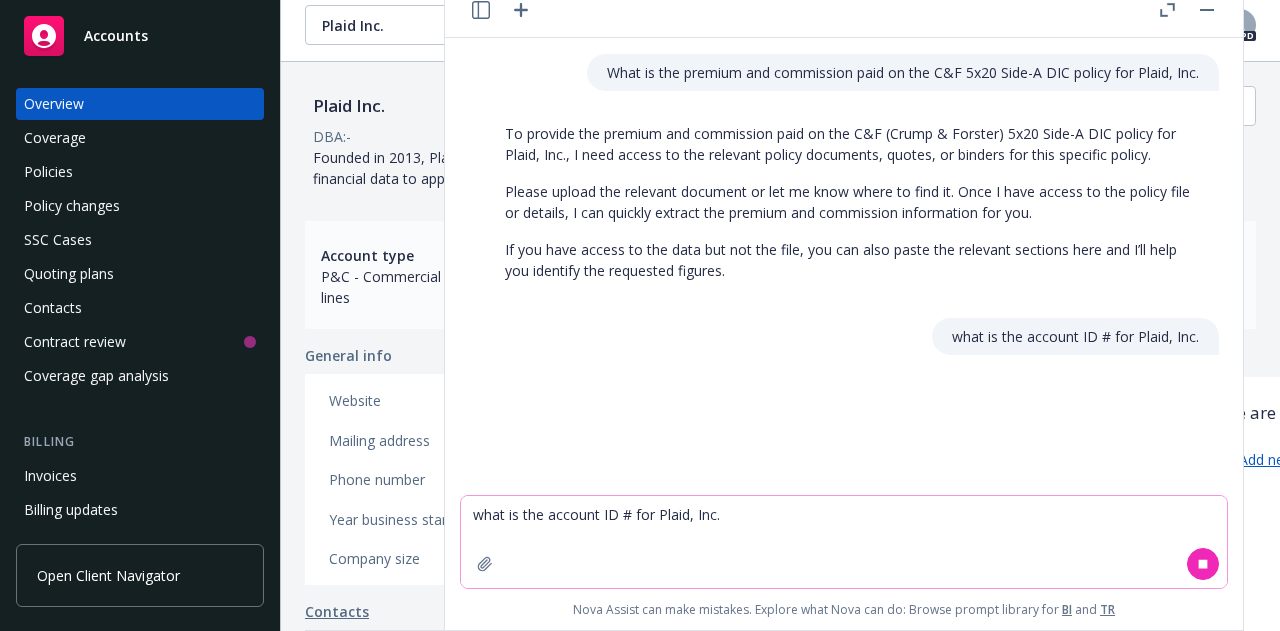type 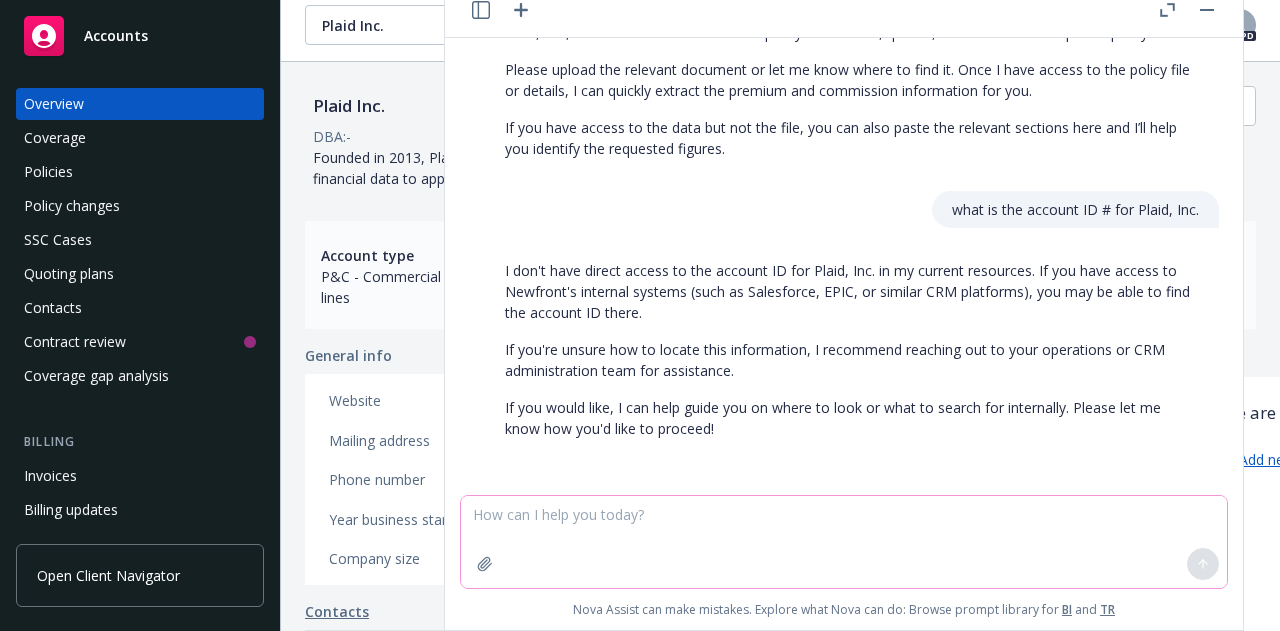 scroll, scrollTop: 0, scrollLeft: 0, axis: both 